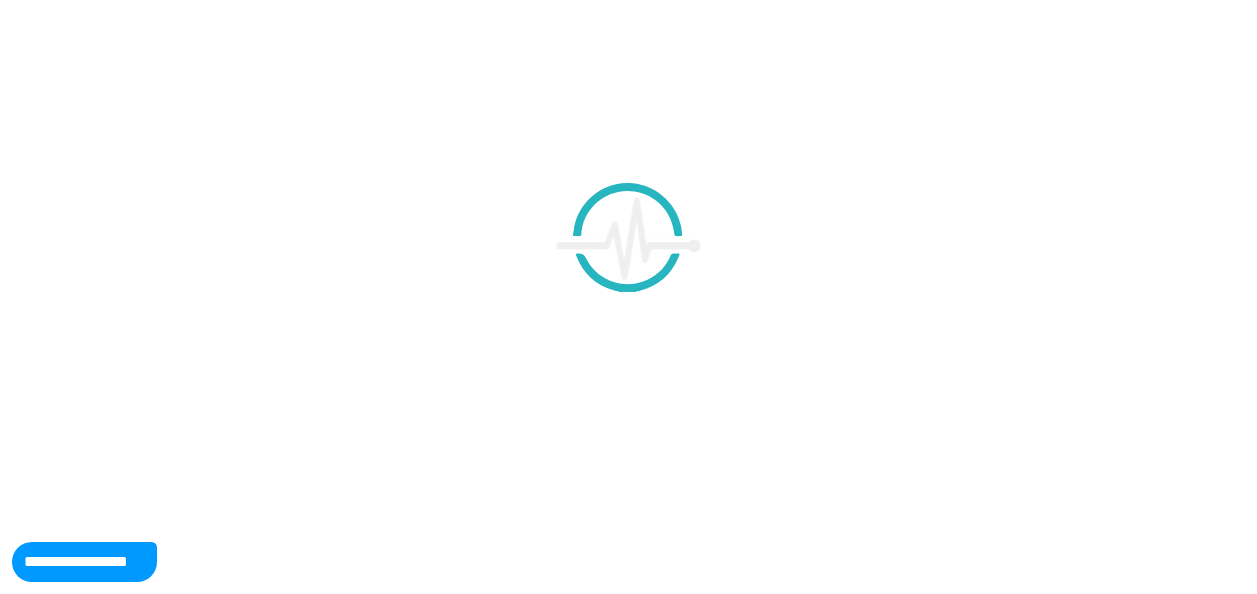 scroll, scrollTop: 0, scrollLeft: 0, axis: both 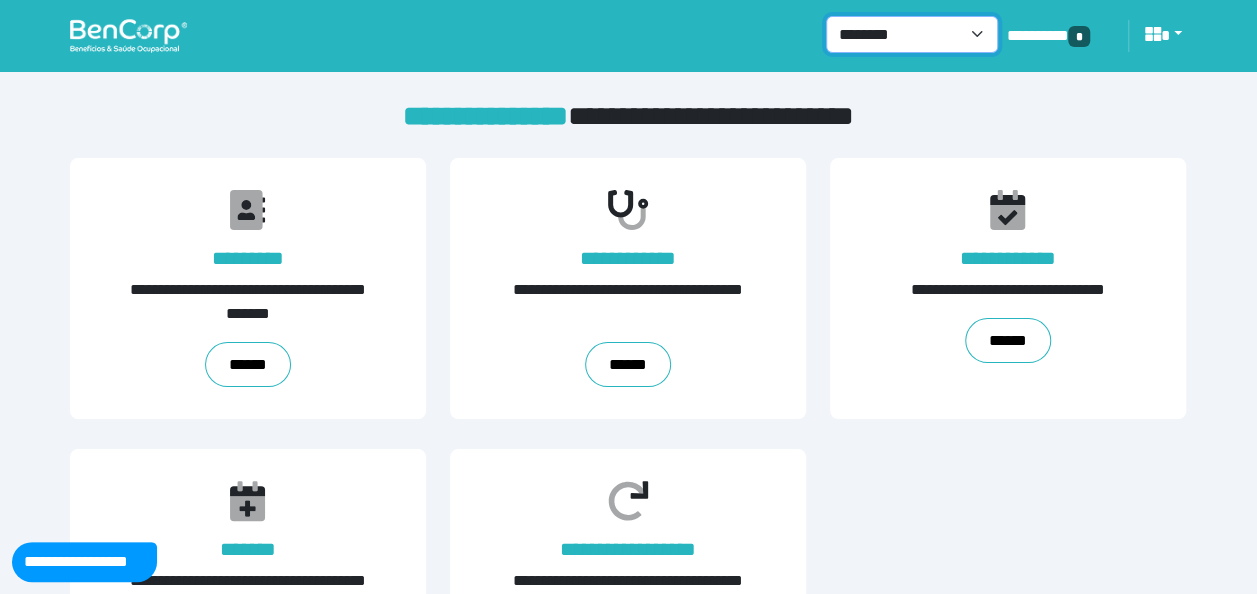 click on "**********" at bounding box center (912, 34) 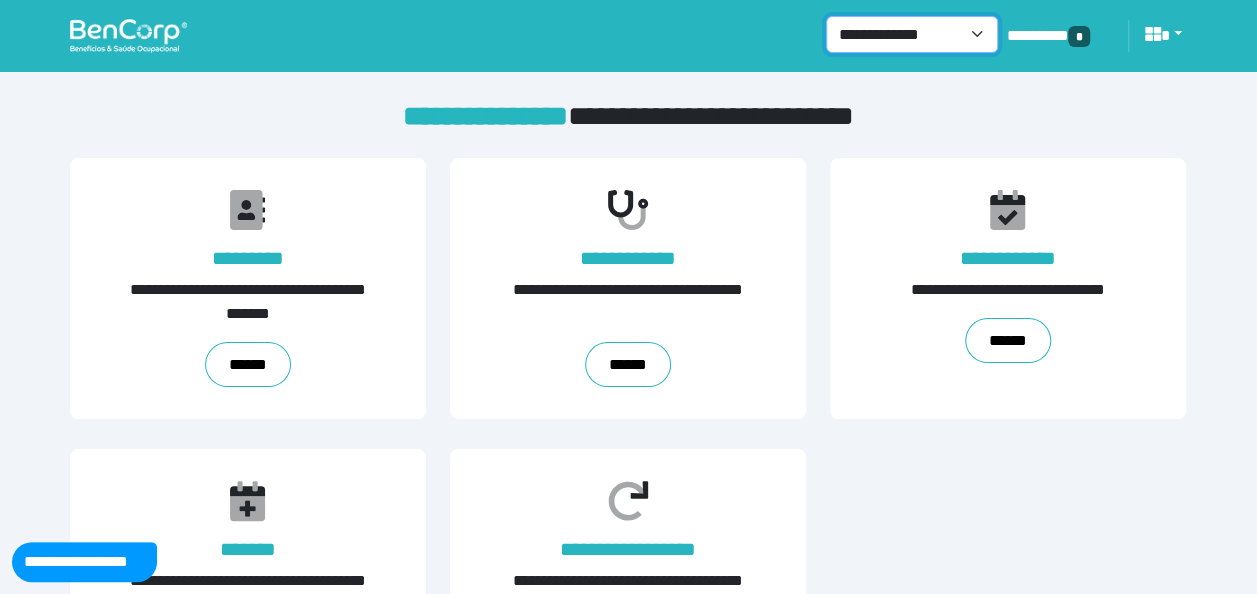 click on "**********" at bounding box center [912, 34] 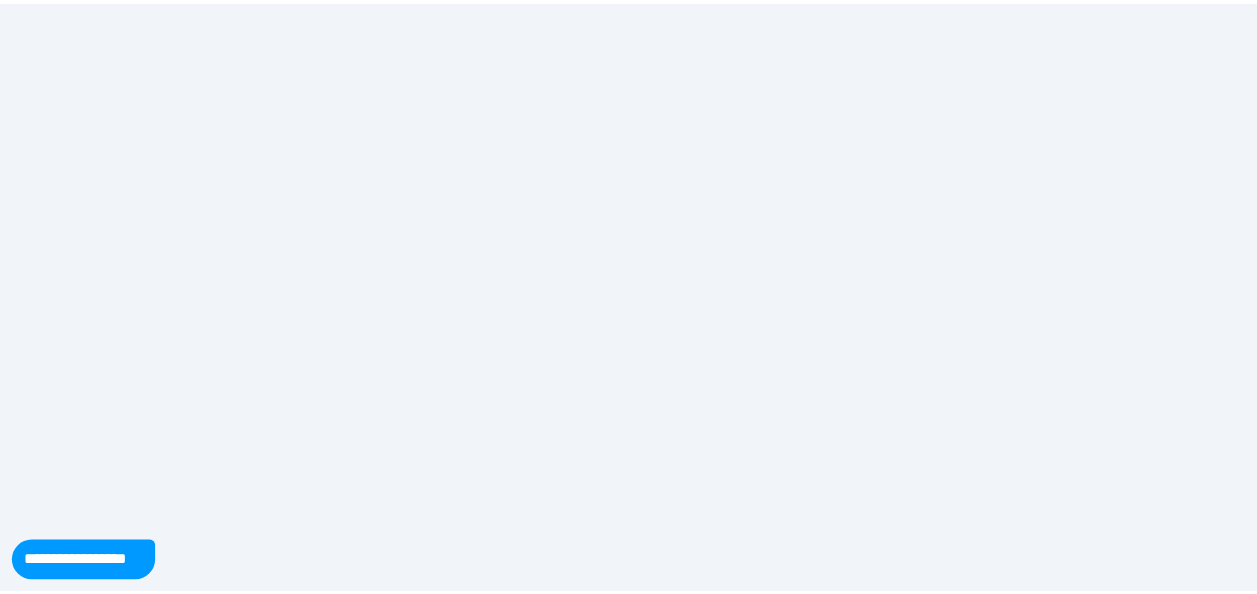scroll, scrollTop: 0, scrollLeft: 0, axis: both 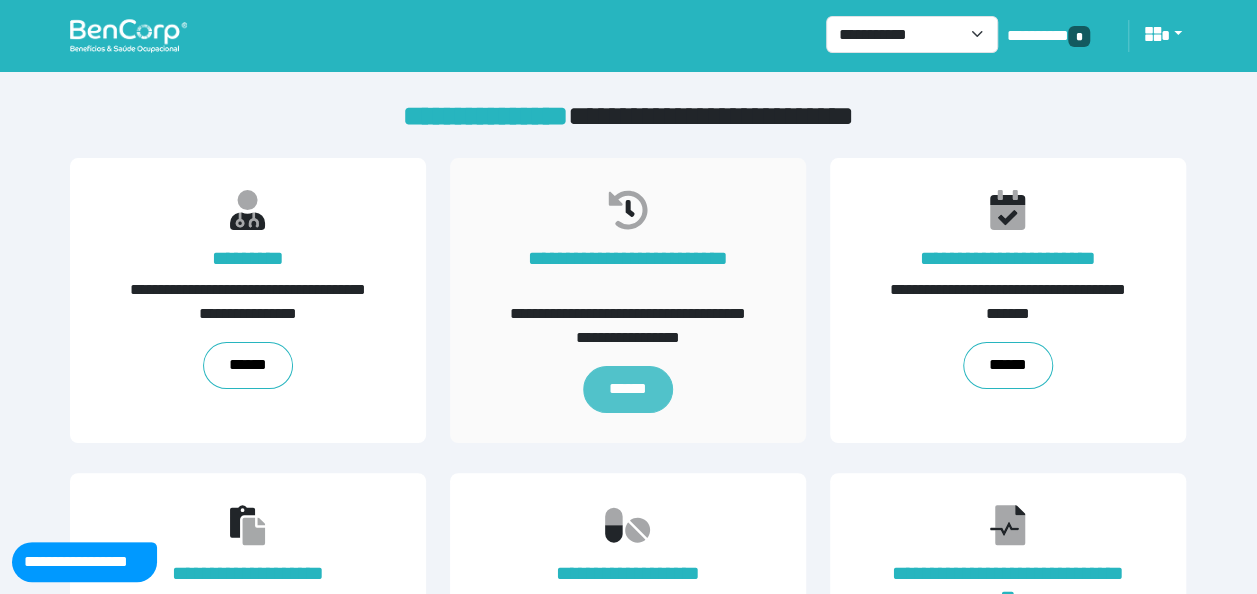click on "******" at bounding box center [628, 389] 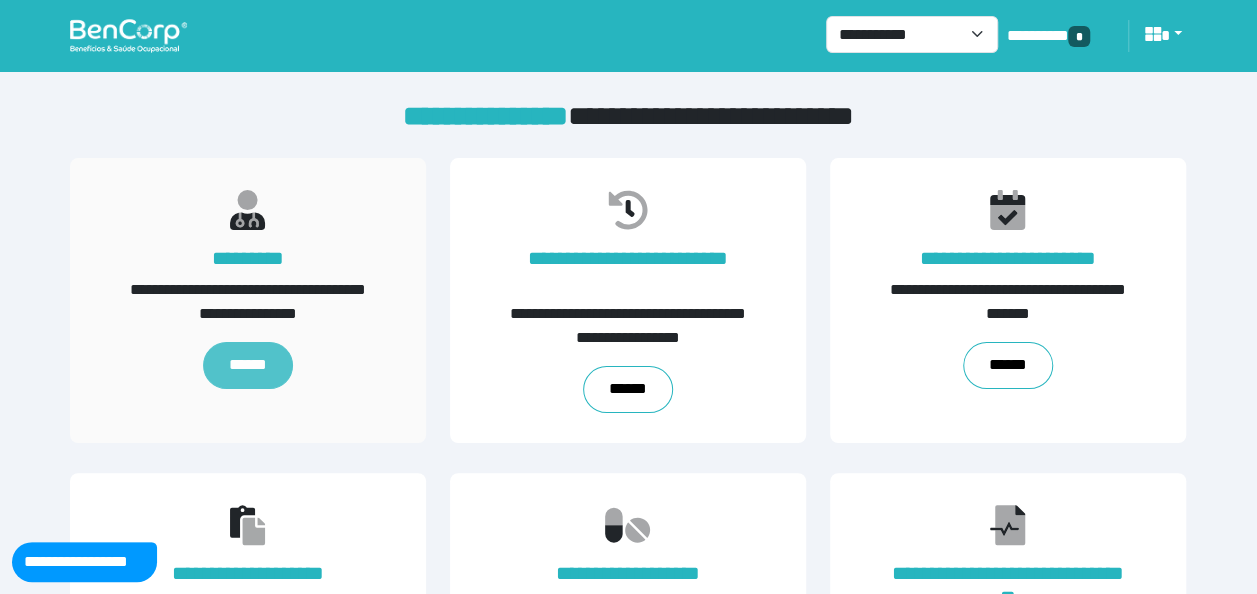 click on "******" at bounding box center [249, 365] 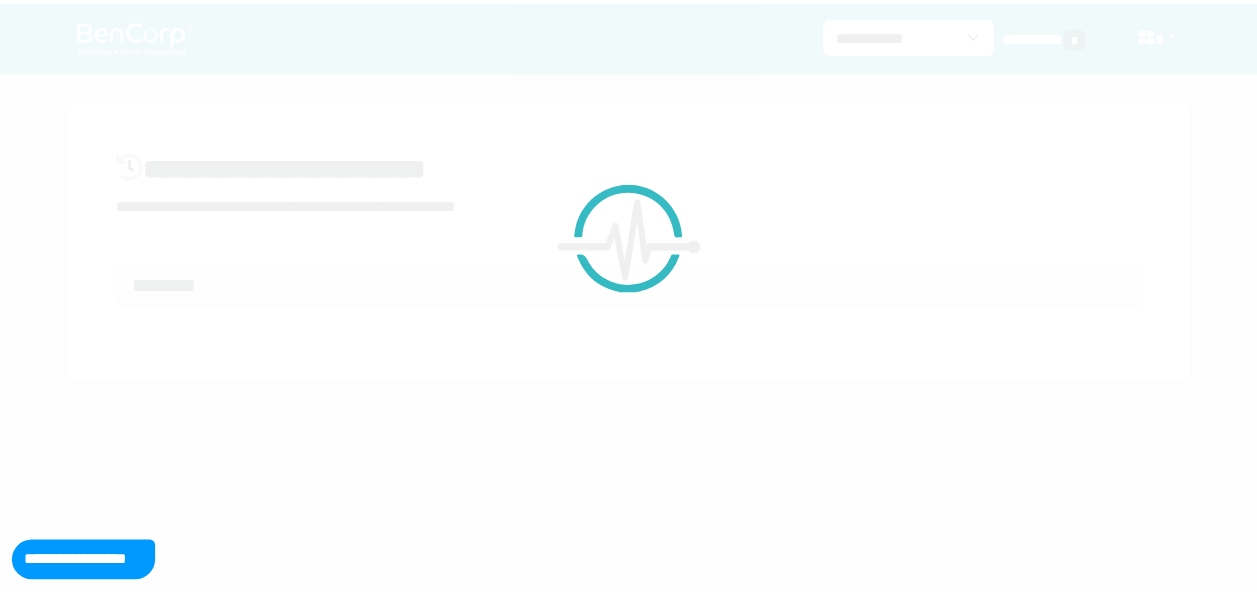 scroll, scrollTop: 0, scrollLeft: 0, axis: both 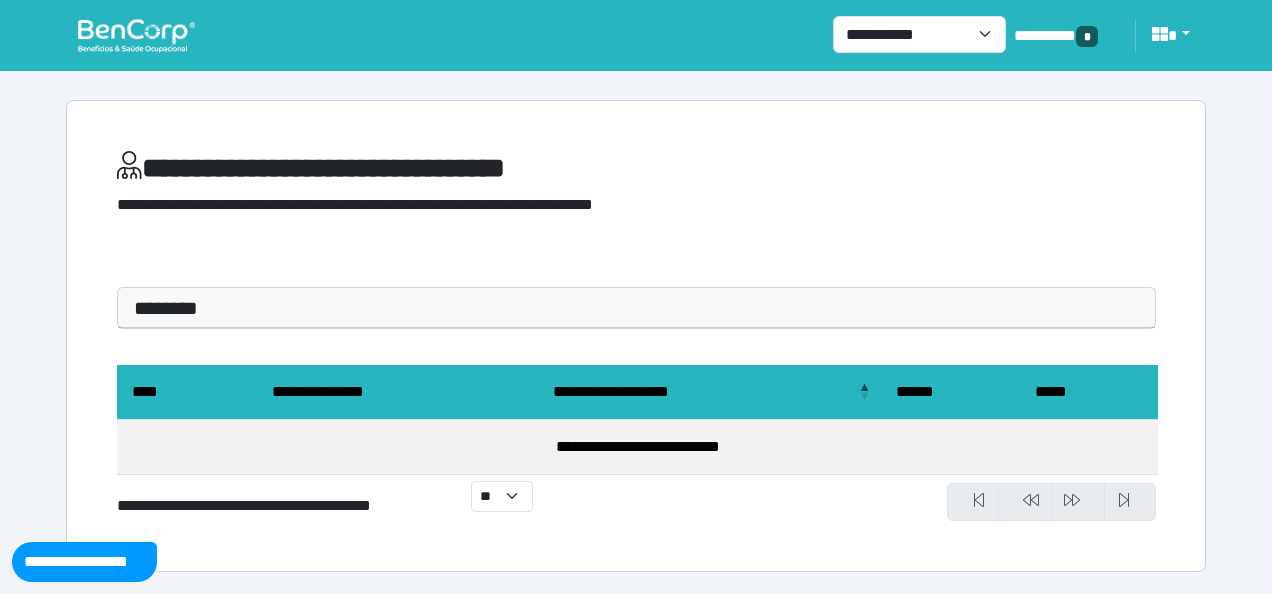click on "**********" at bounding box center (636, 404) 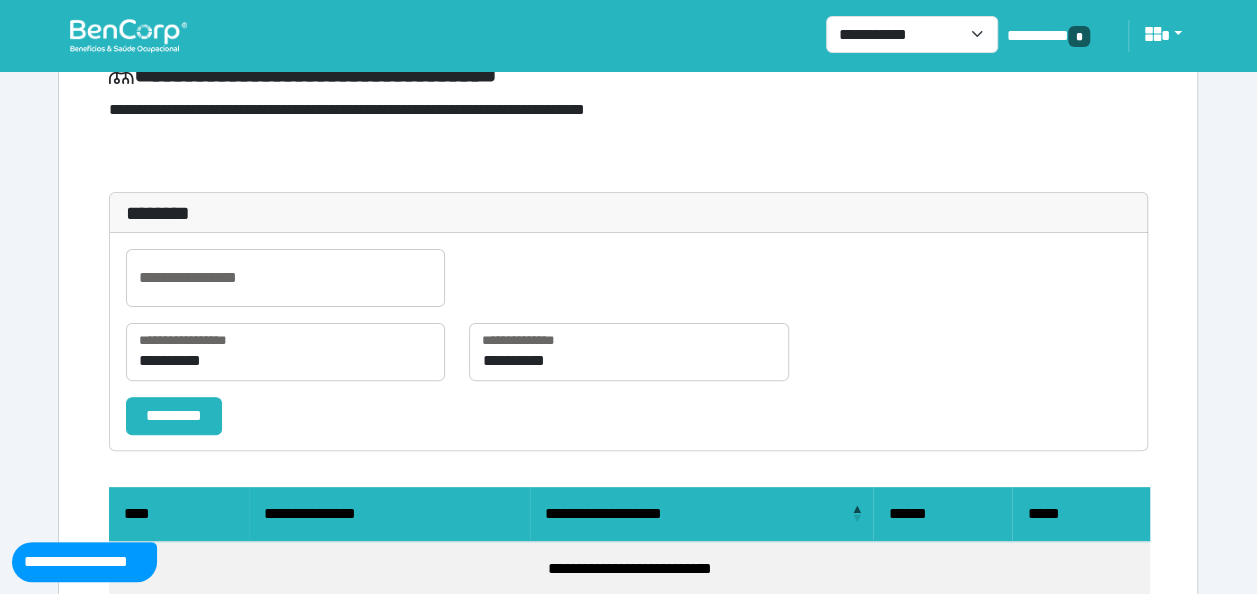 scroll, scrollTop: 96, scrollLeft: 0, axis: vertical 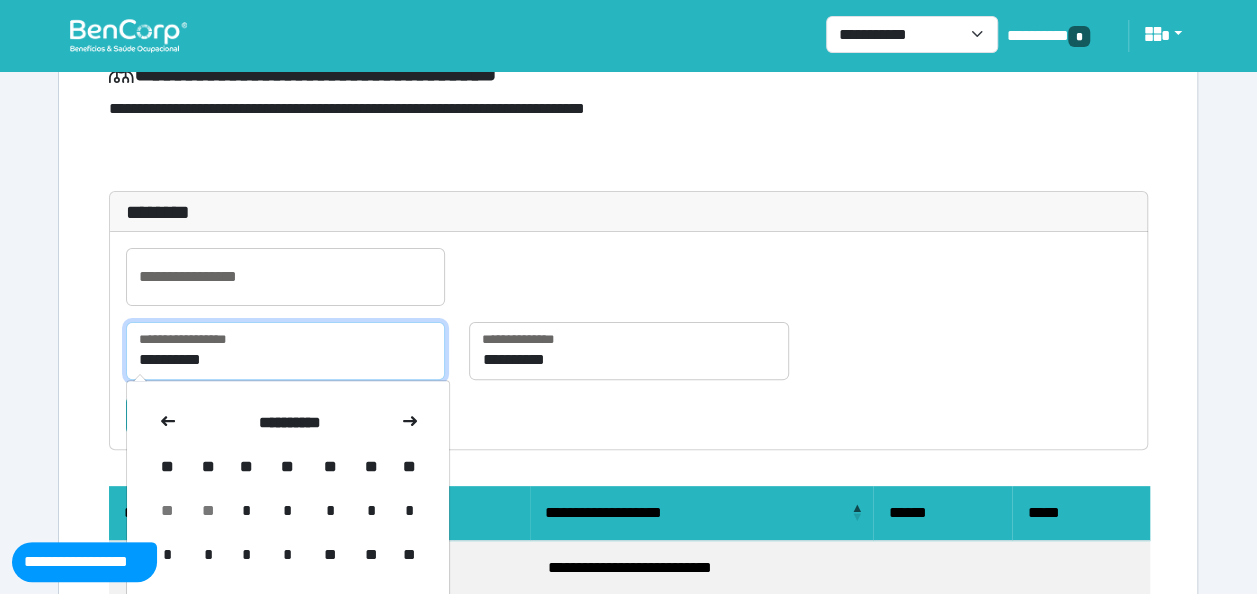 click on "**********" at bounding box center (285, 351) 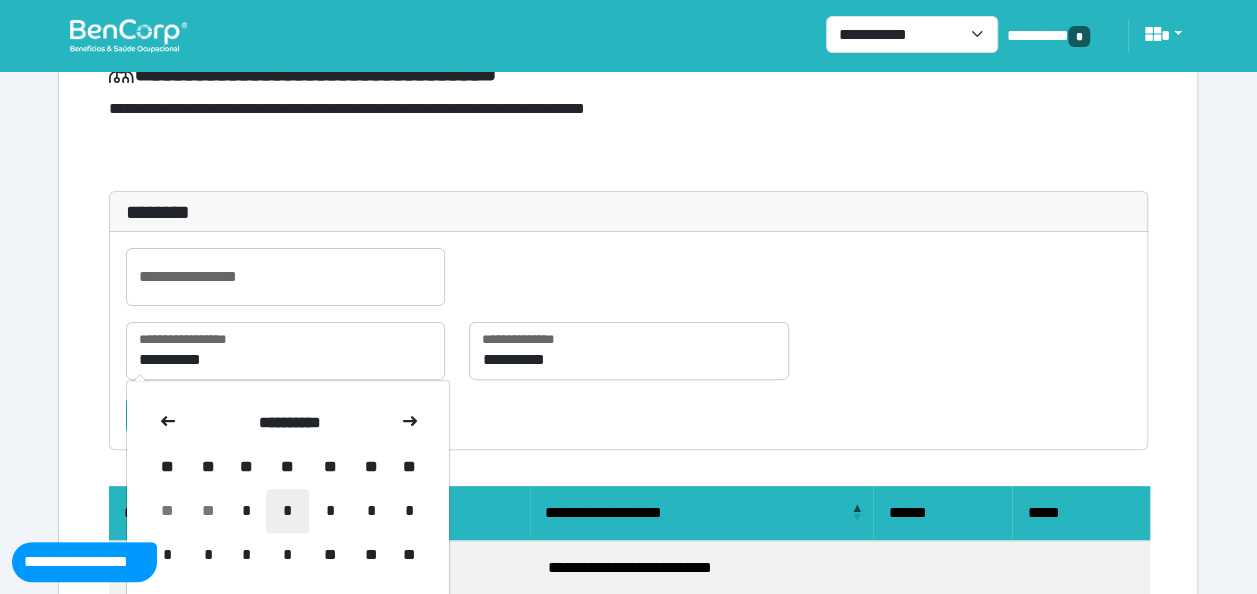 click on "*" at bounding box center [287, 511] 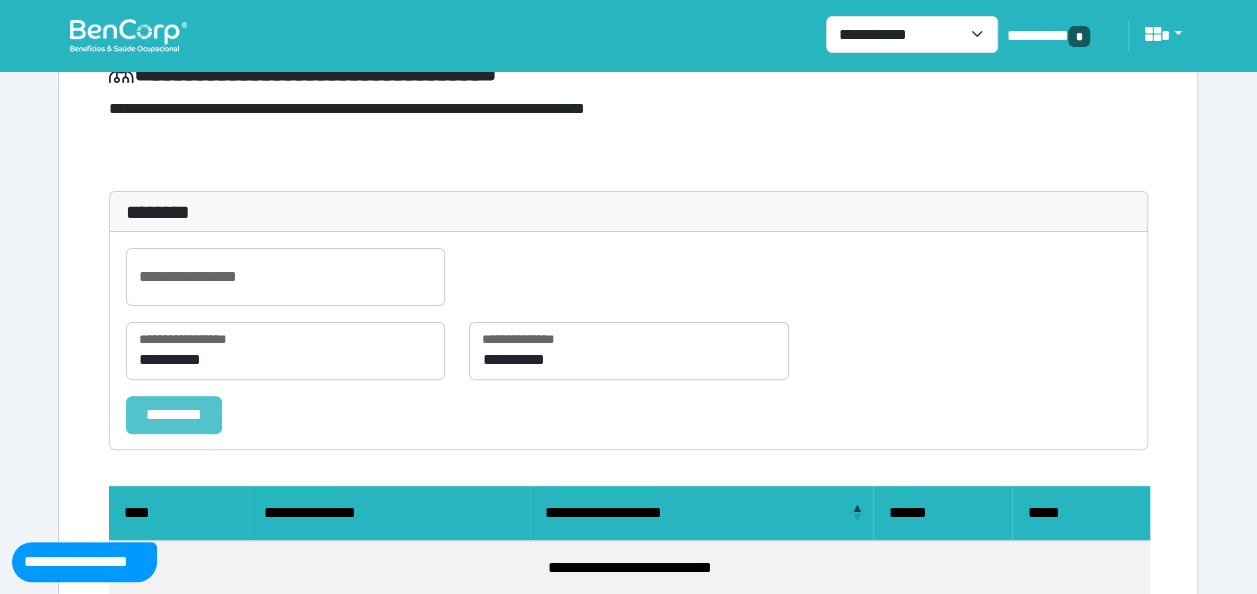 click on "*********" at bounding box center (174, 414) 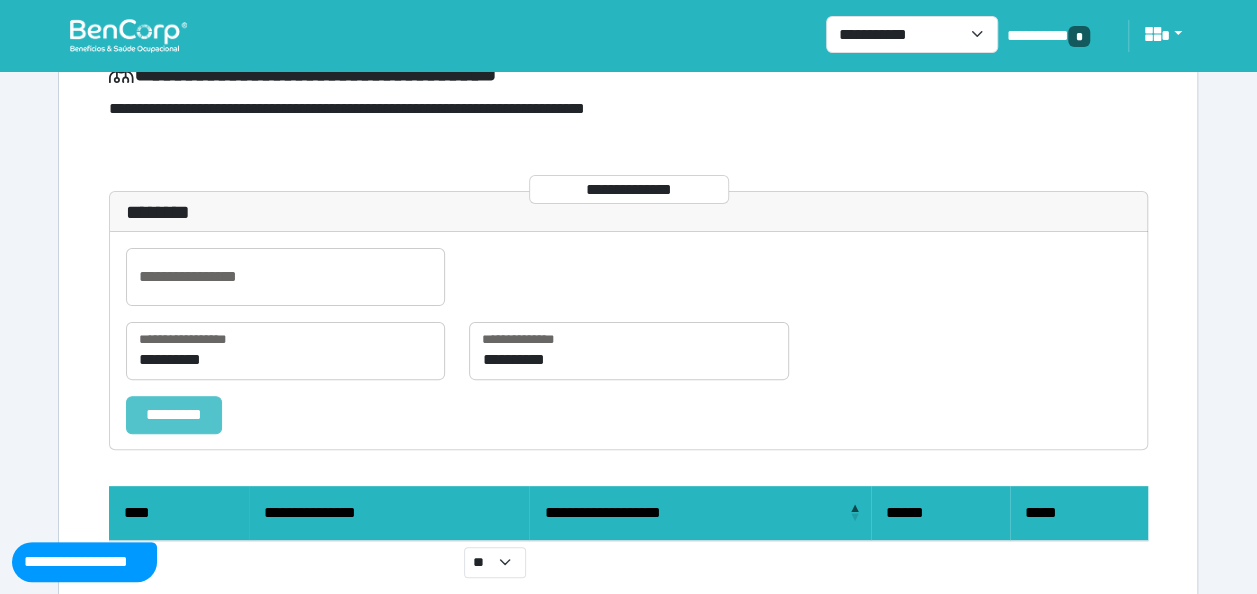 scroll, scrollTop: 197, scrollLeft: 0, axis: vertical 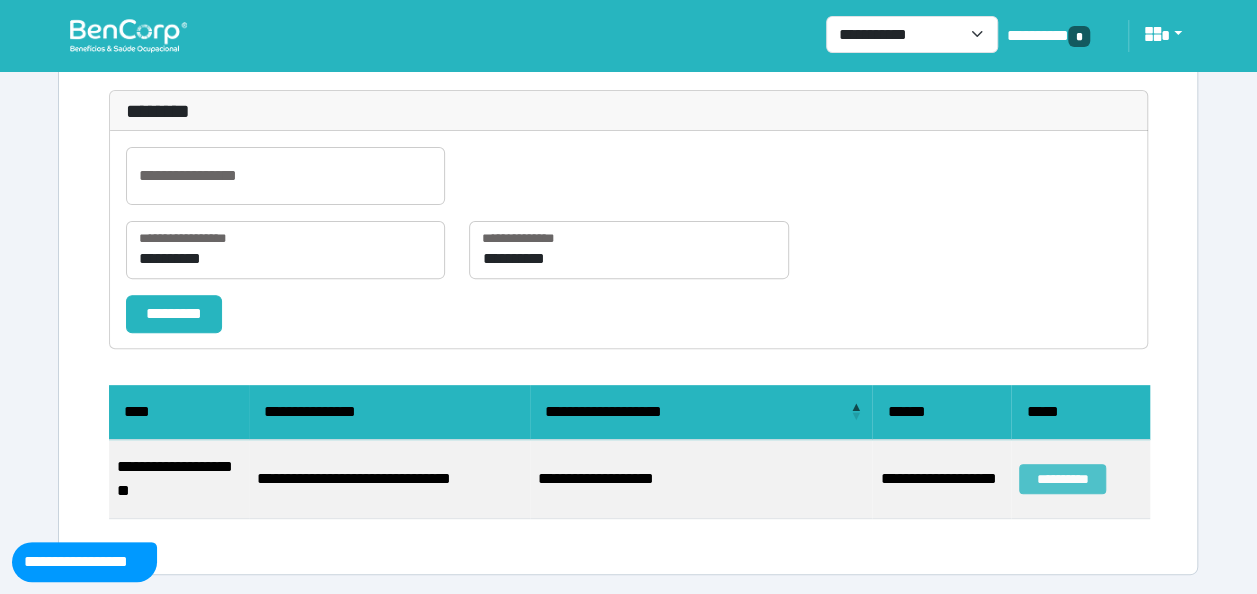 click on "**********" at bounding box center [1062, 479] 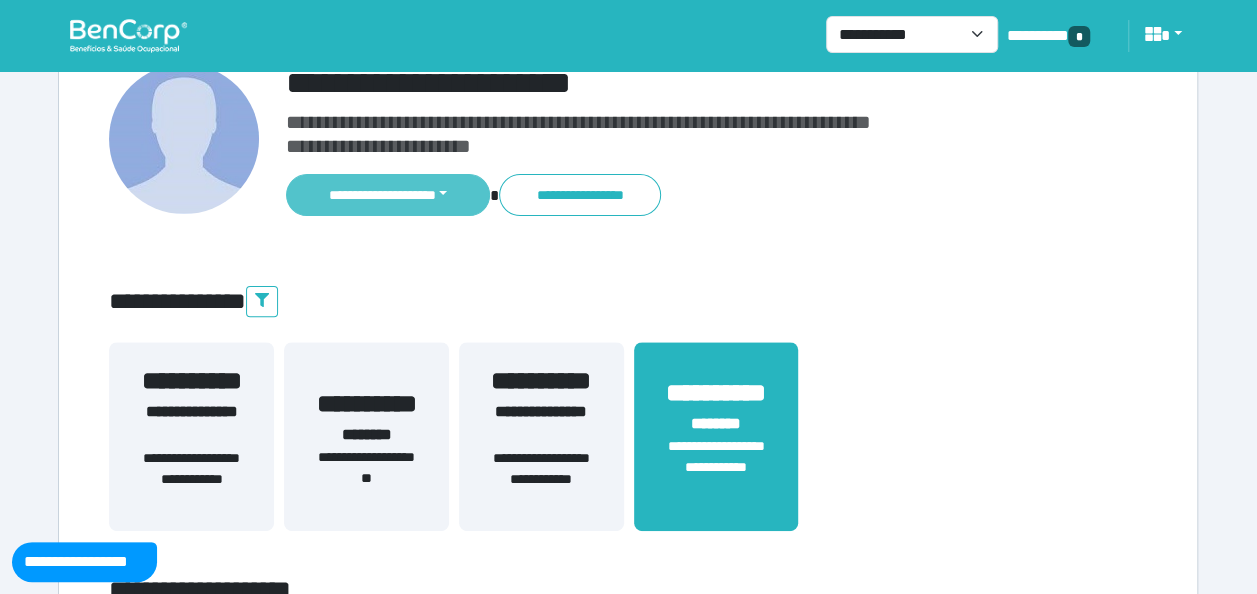 scroll, scrollTop: 160, scrollLeft: 0, axis: vertical 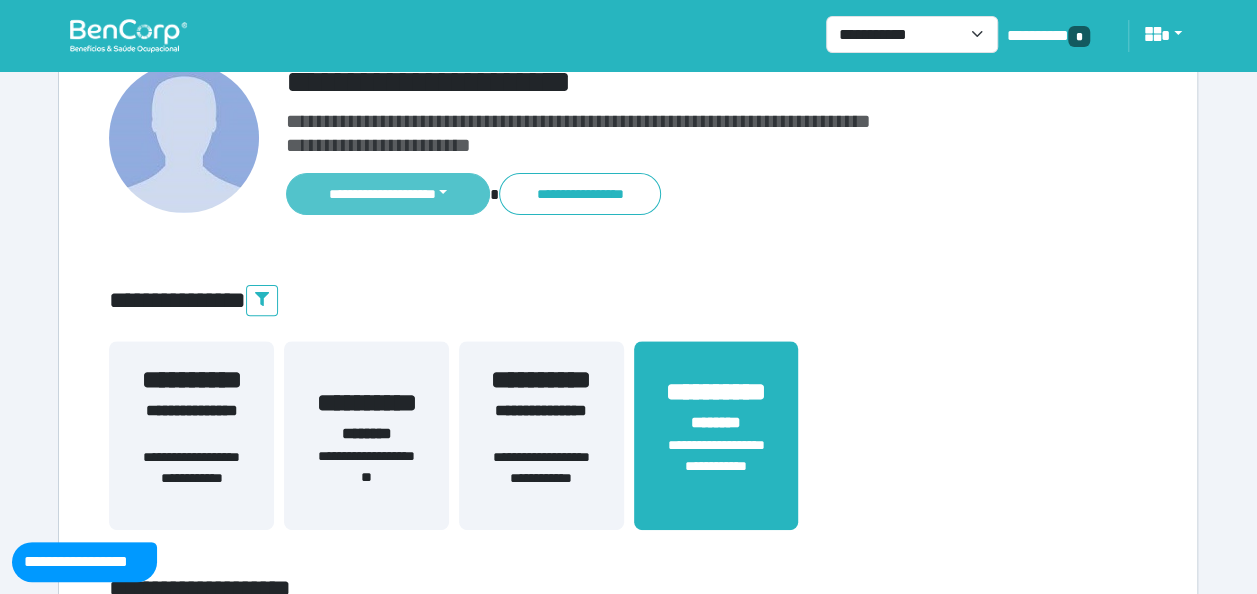 click on "**********" at bounding box center (387, 194) 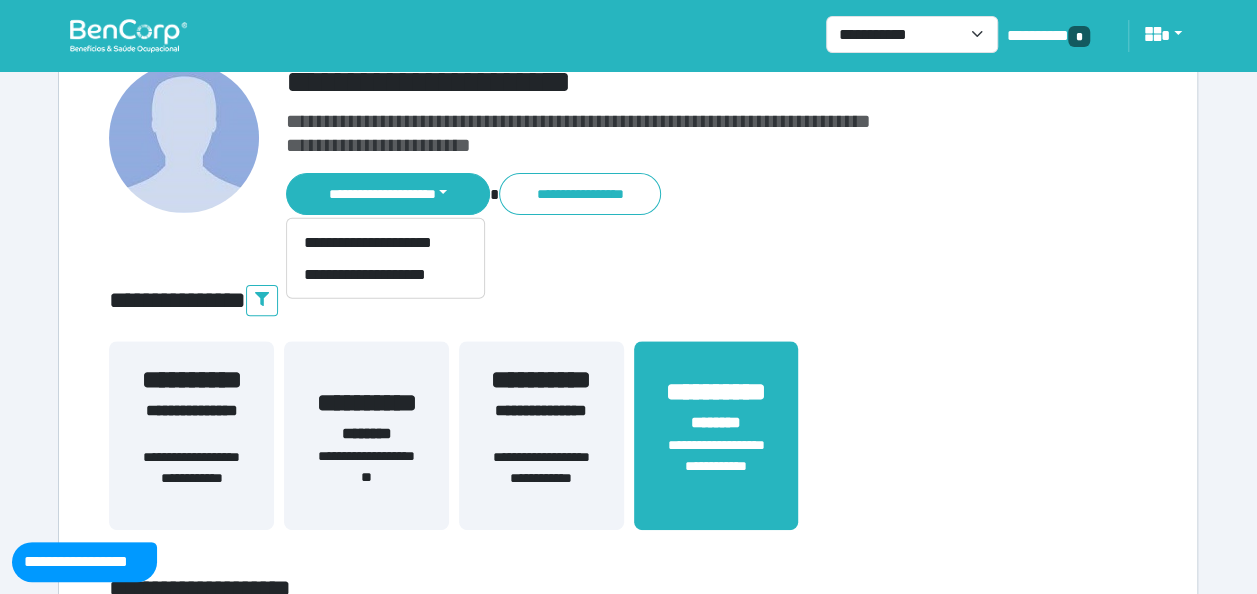 drag, startPoint x: 437, startPoint y: 199, endPoint x: 16, endPoint y: -37, distance: 482.63547 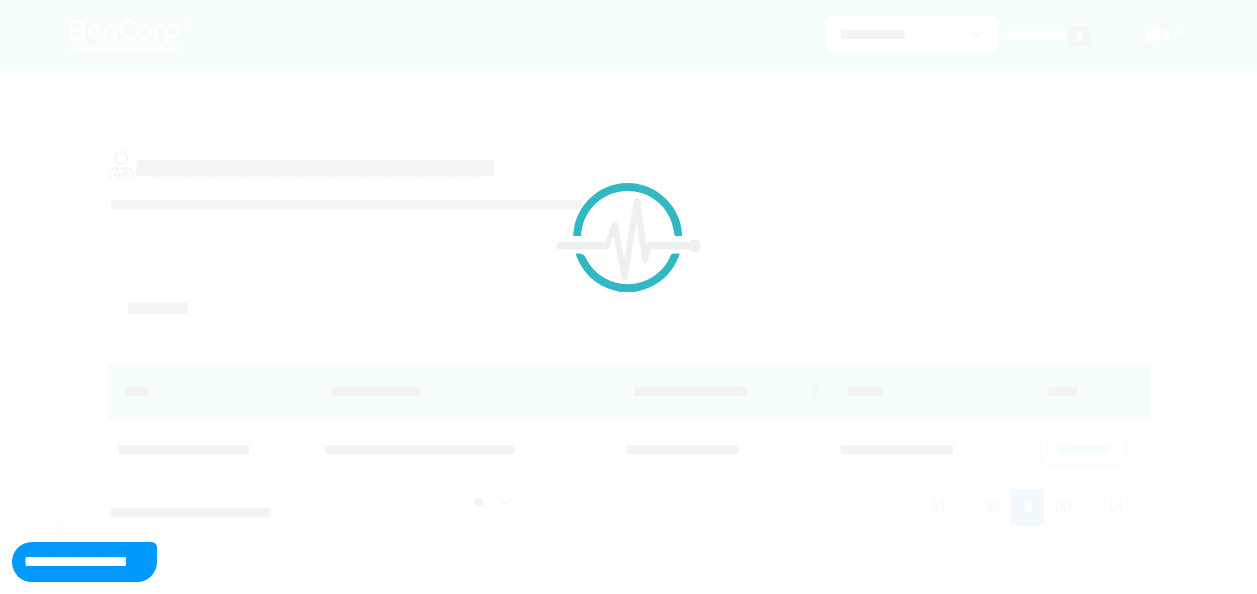 scroll, scrollTop: 4, scrollLeft: 0, axis: vertical 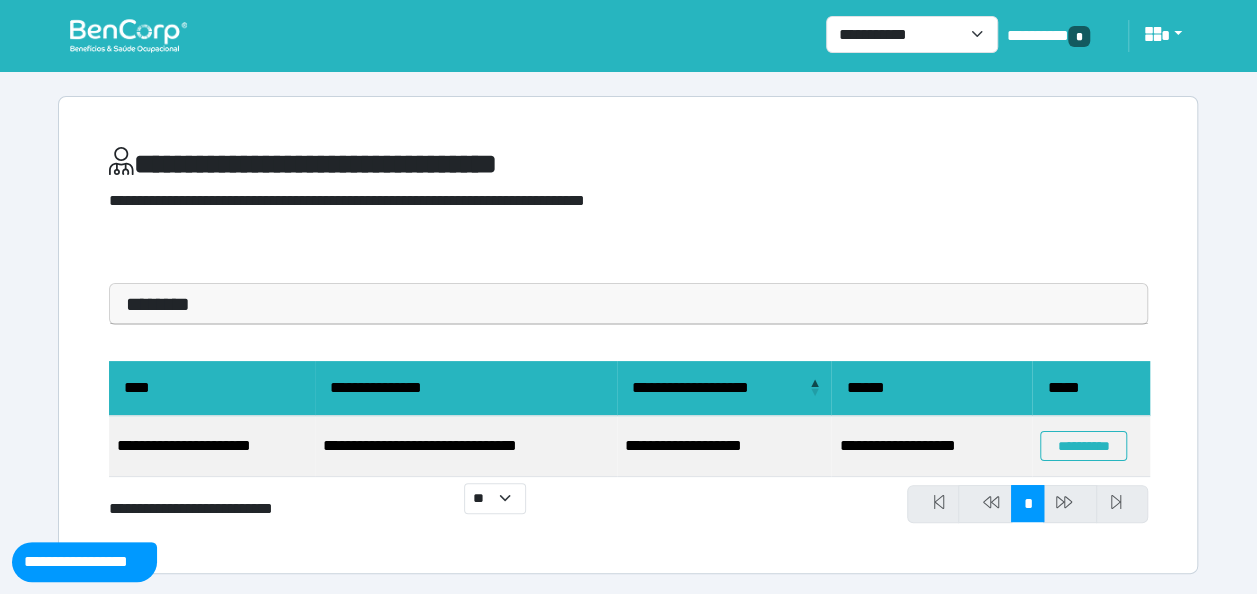 click on "********" at bounding box center (628, 304) 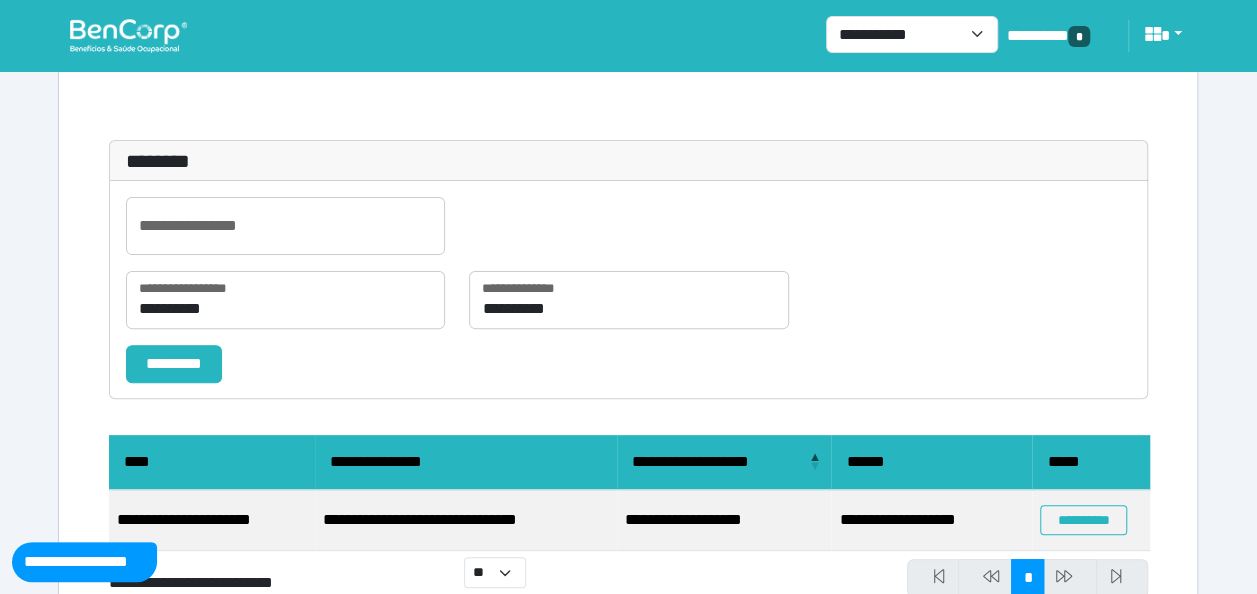scroll, scrollTop: 155, scrollLeft: 0, axis: vertical 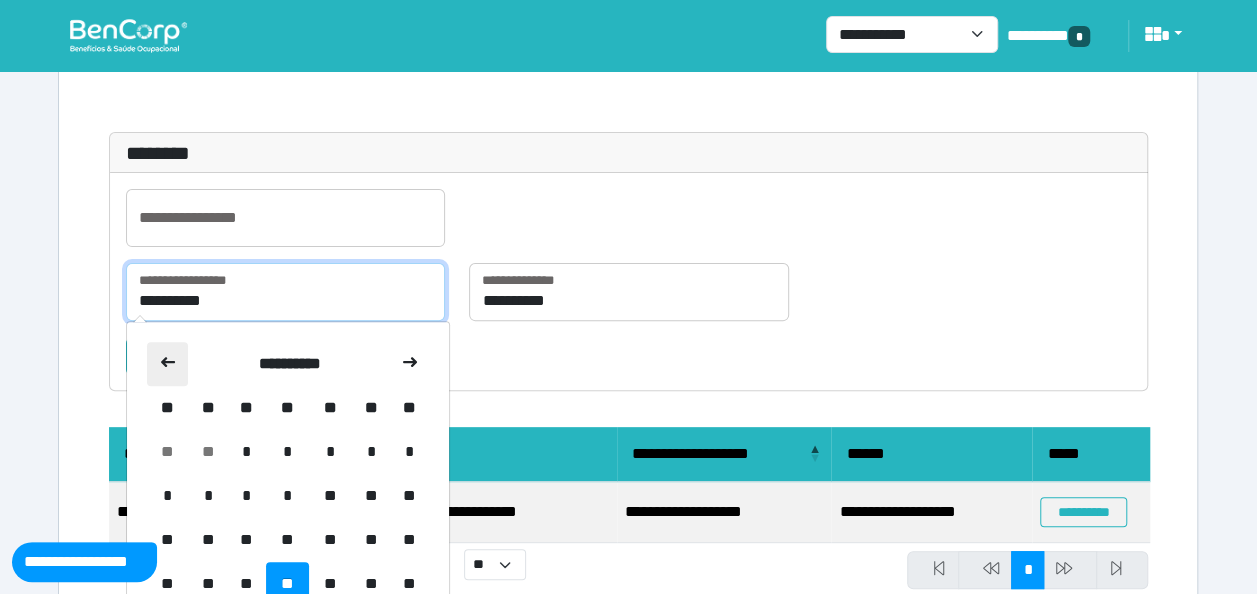 drag, startPoint x: 292, startPoint y: 275, endPoint x: 160, endPoint y: 365, distance: 159.76233 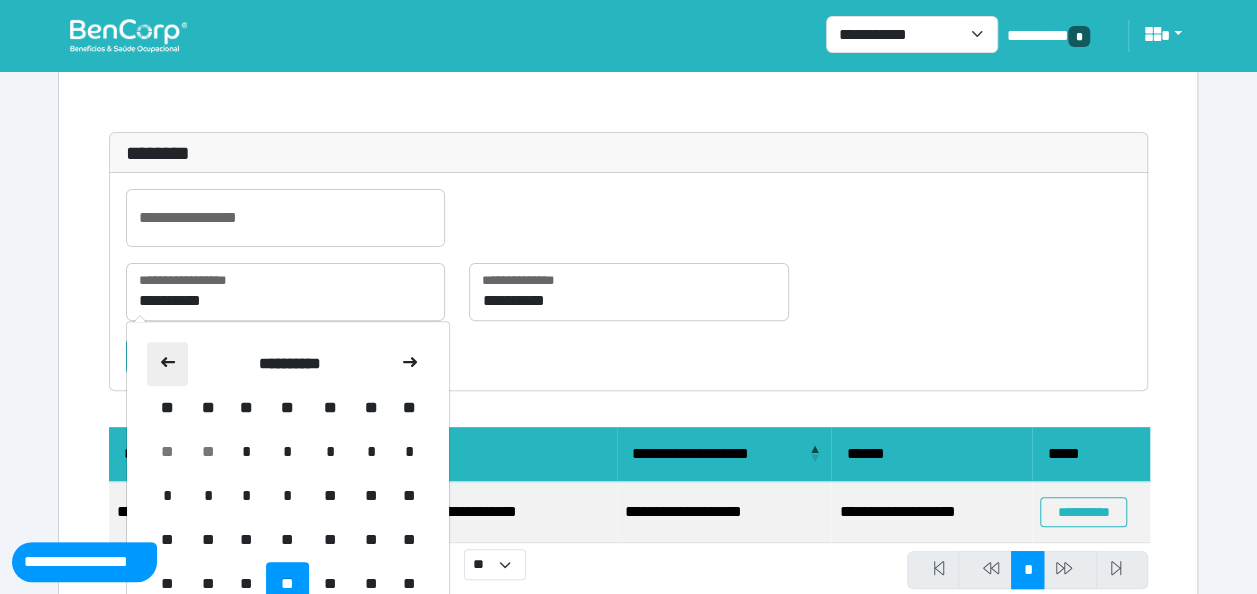 click 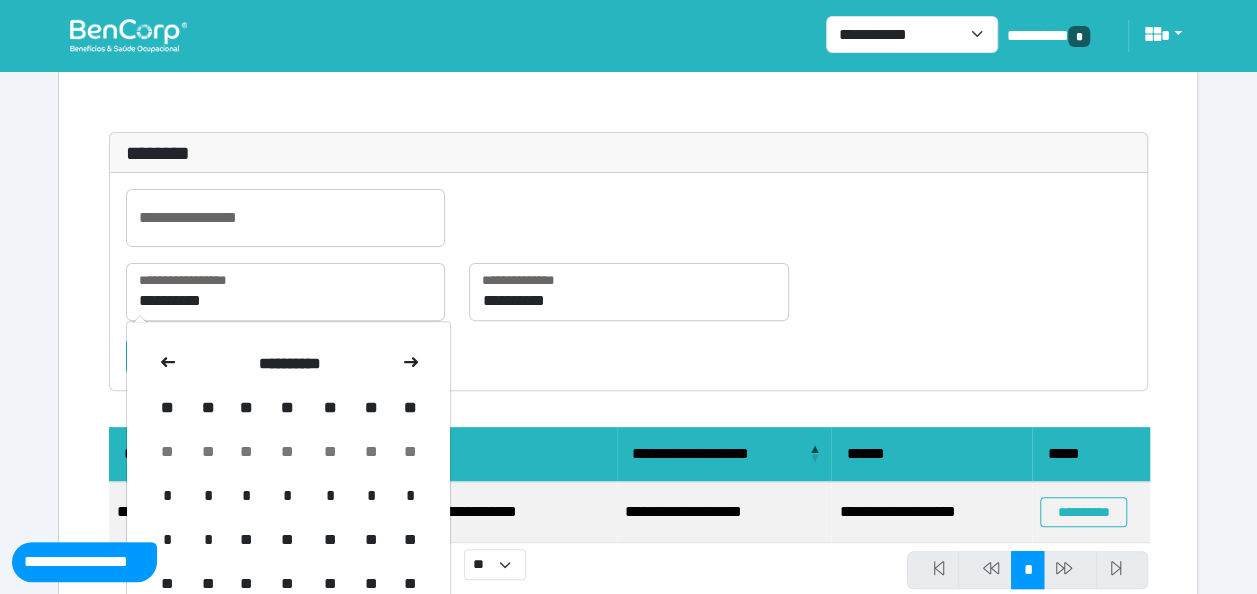 click 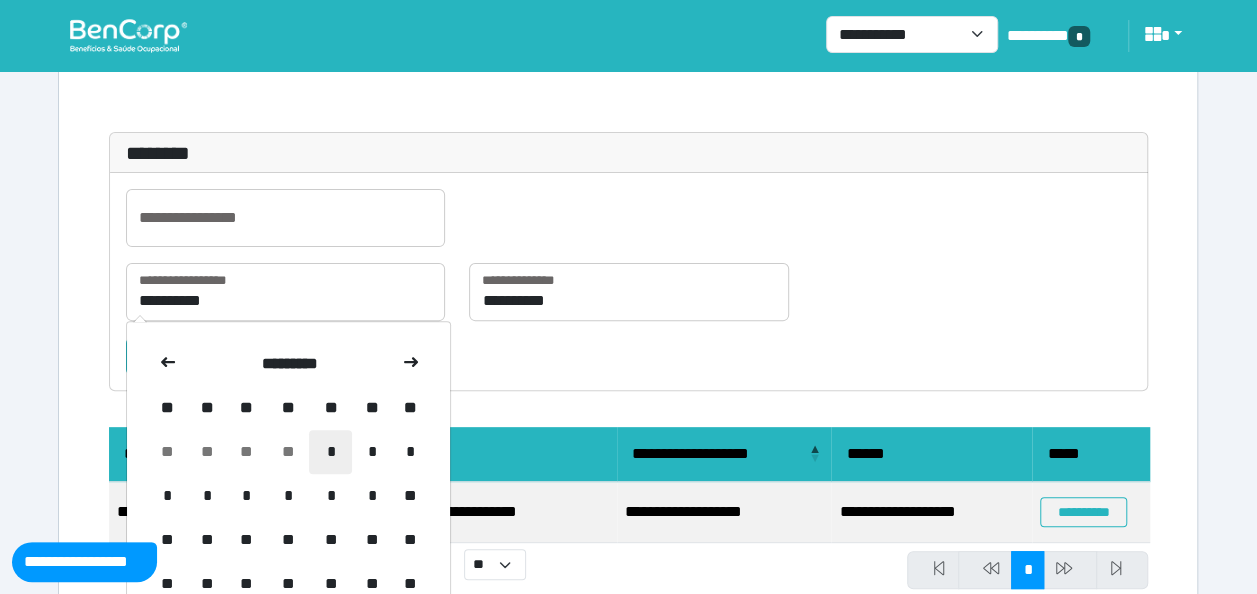 click on "*" at bounding box center [330, 452] 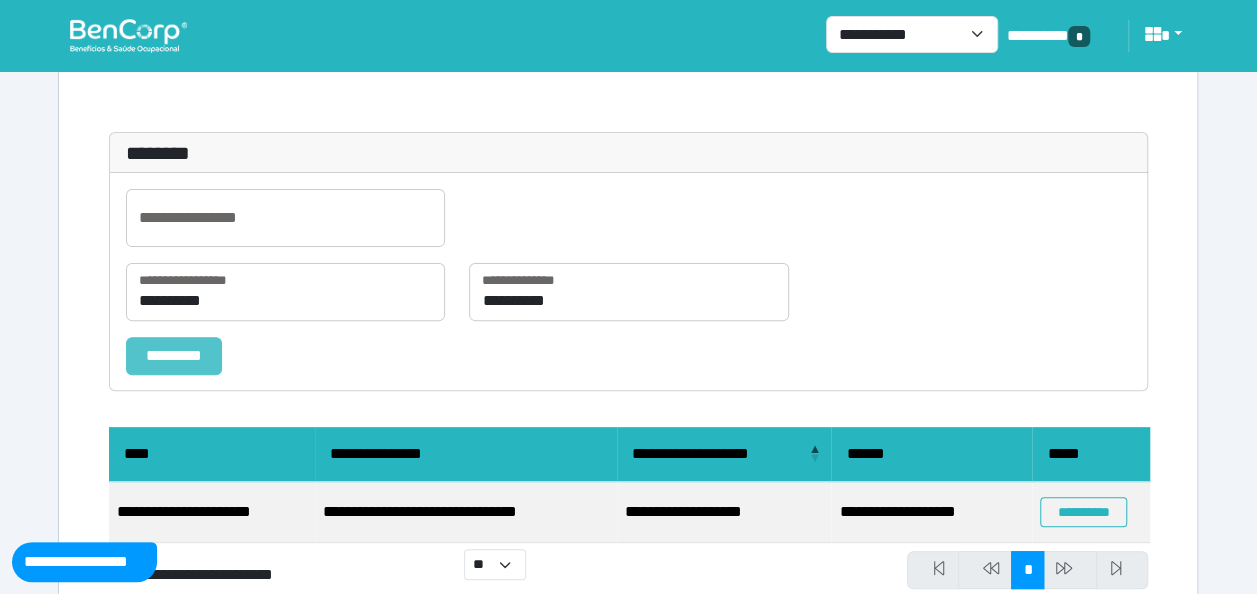 click on "*********" at bounding box center [174, 355] 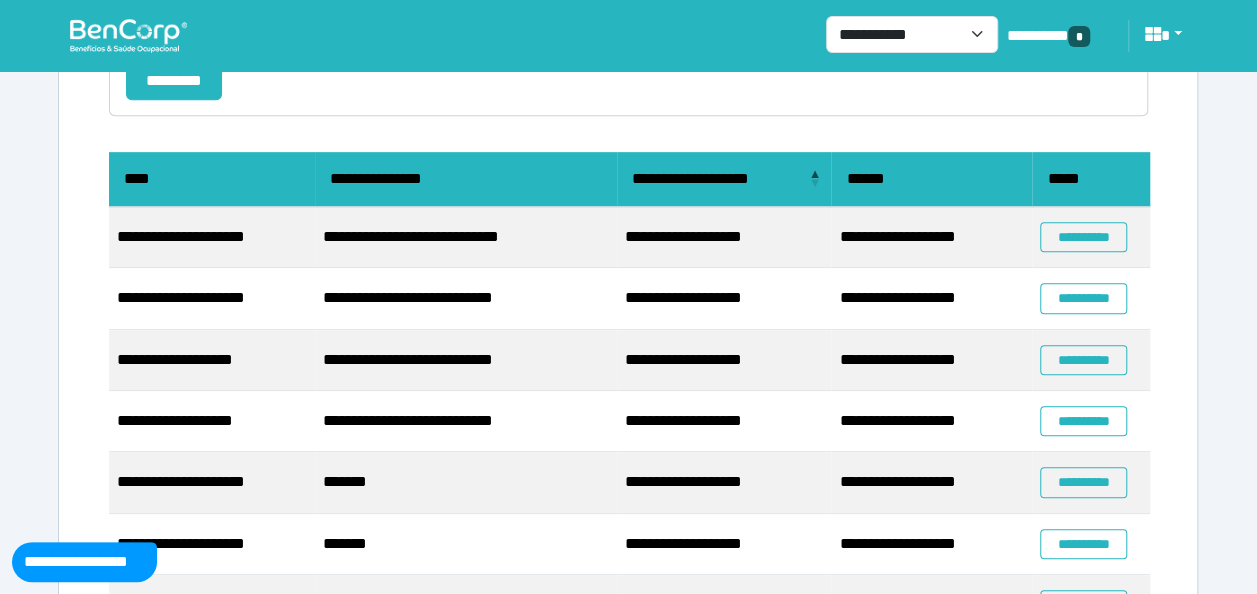 scroll, scrollTop: 477, scrollLeft: 0, axis: vertical 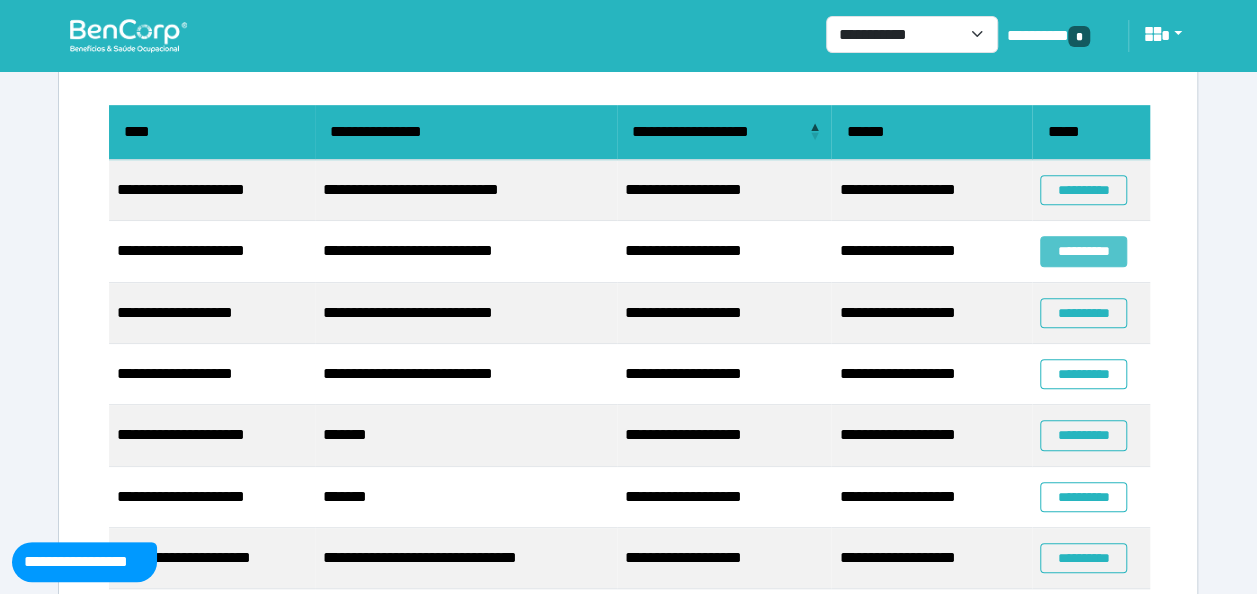 click on "**********" at bounding box center (1083, 251) 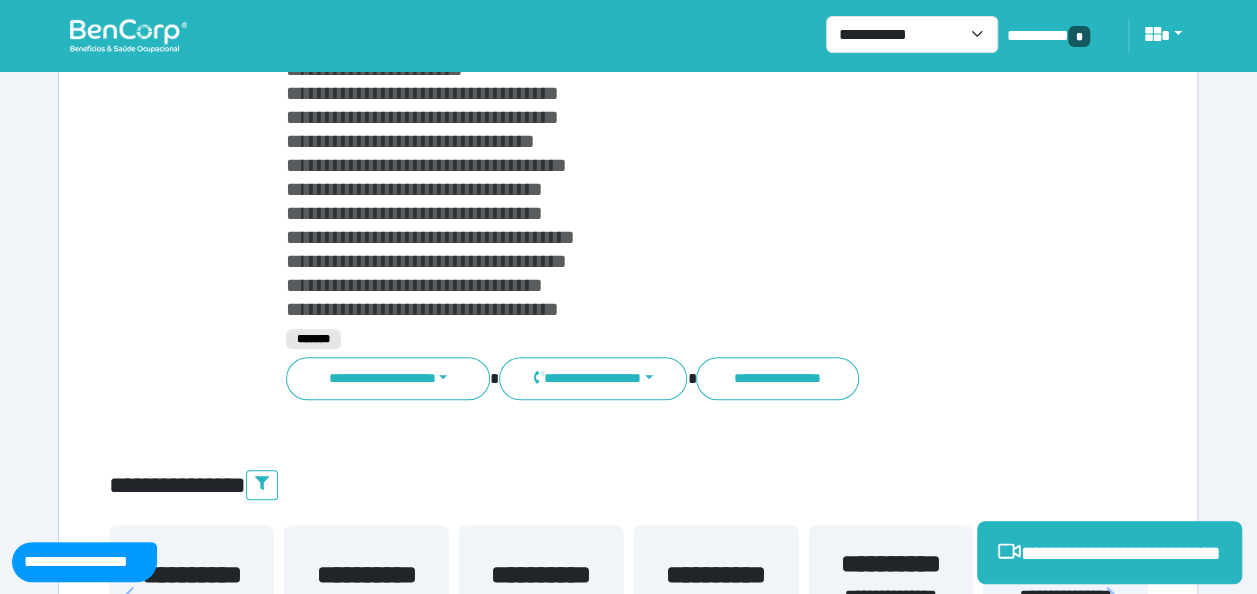 scroll, scrollTop: 414, scrollLeft: 0, axis: vertical 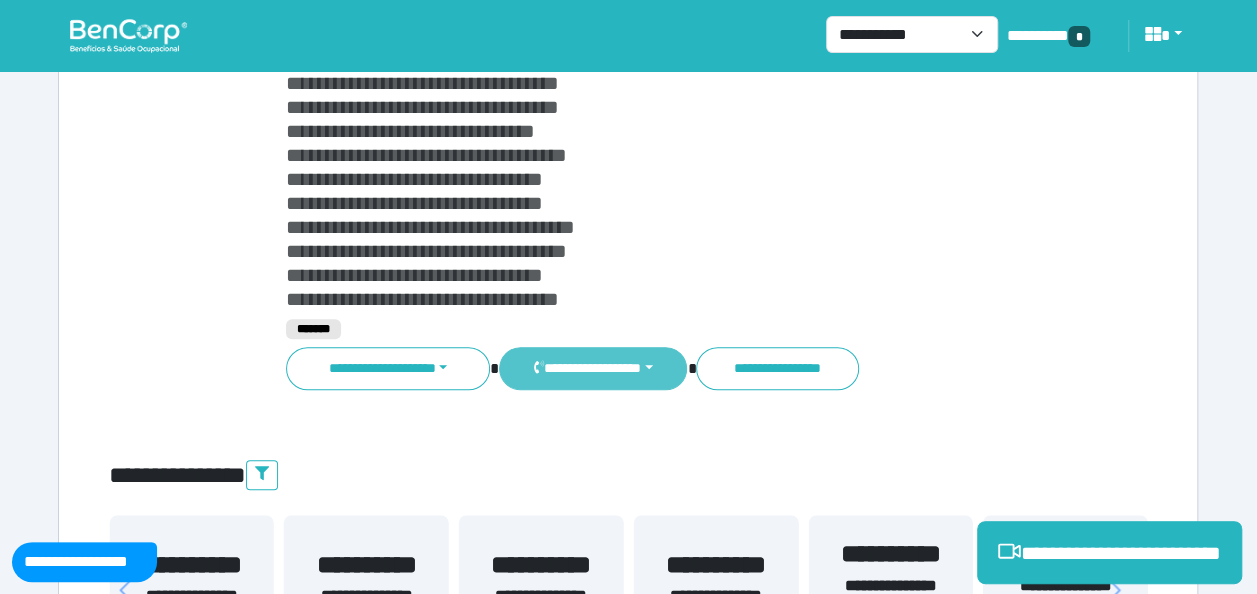click on "**********" at bounding box center [593, 368] 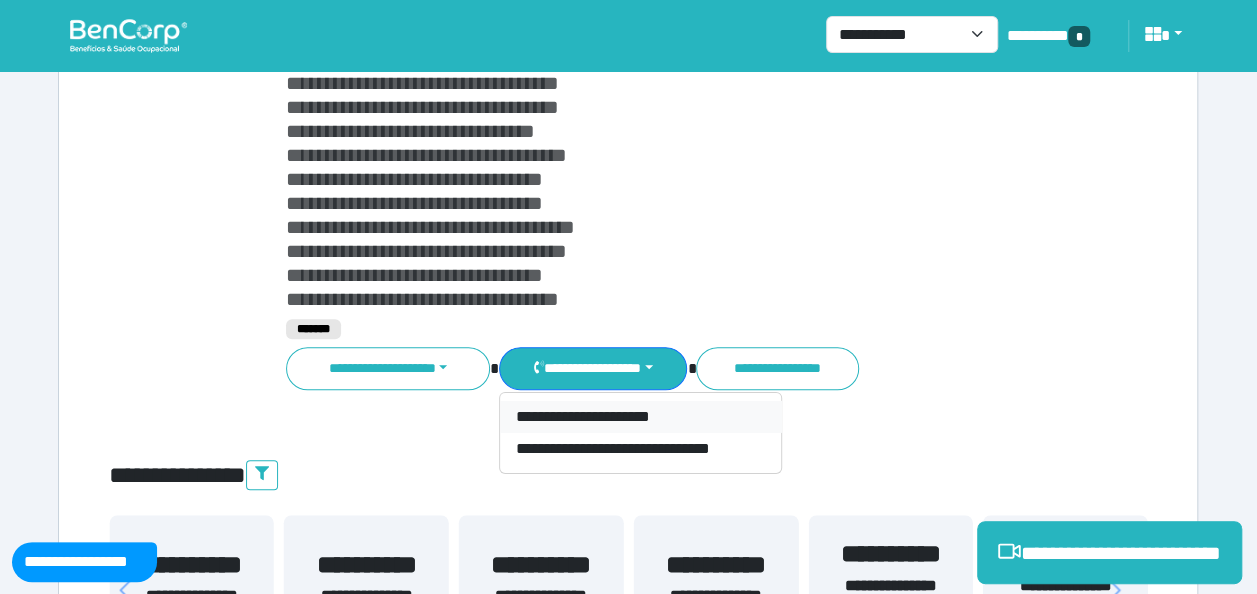 click on "**********" at bounding box center (641, 417) 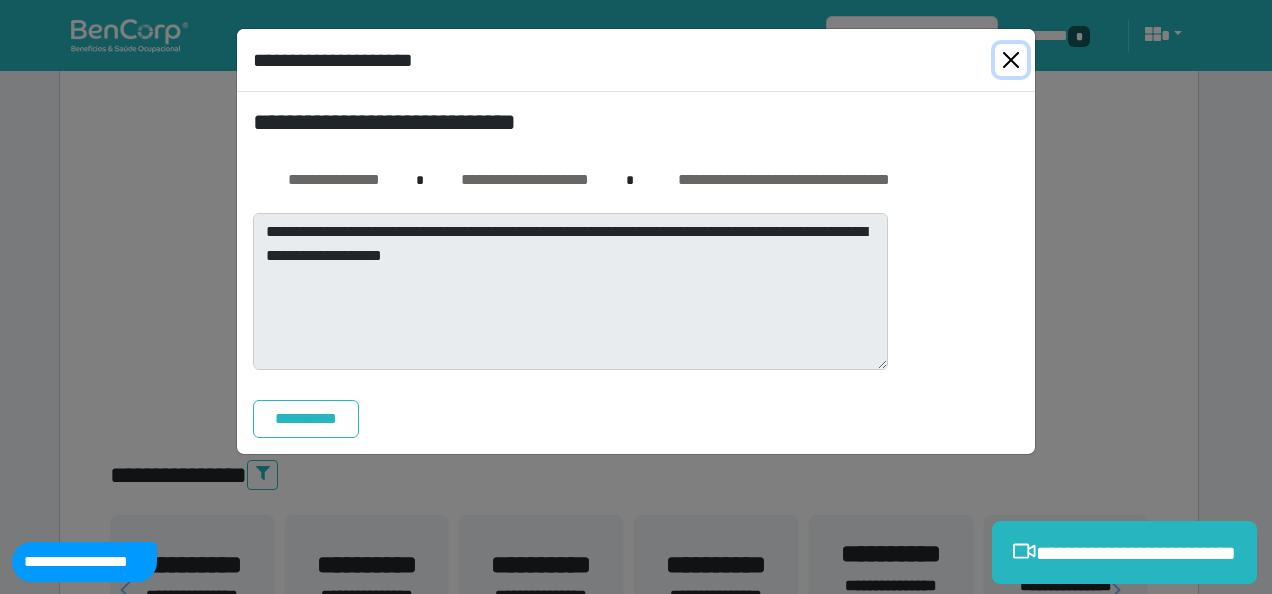 click at bounding box center [1011, 60] 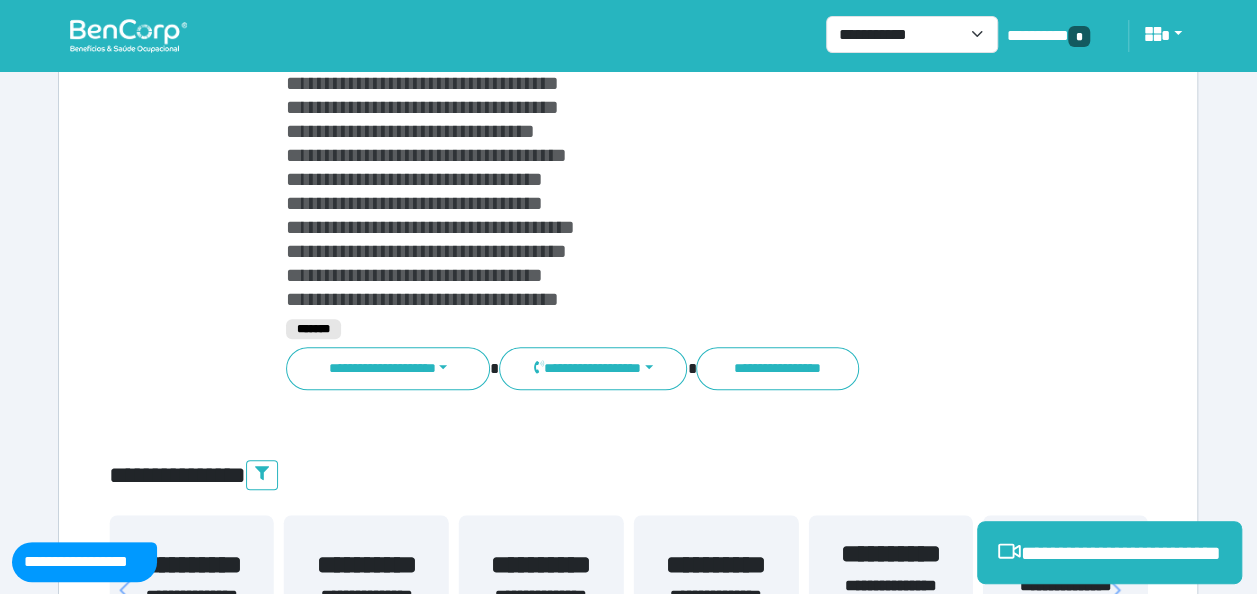 click at bounding box center [185, 99] 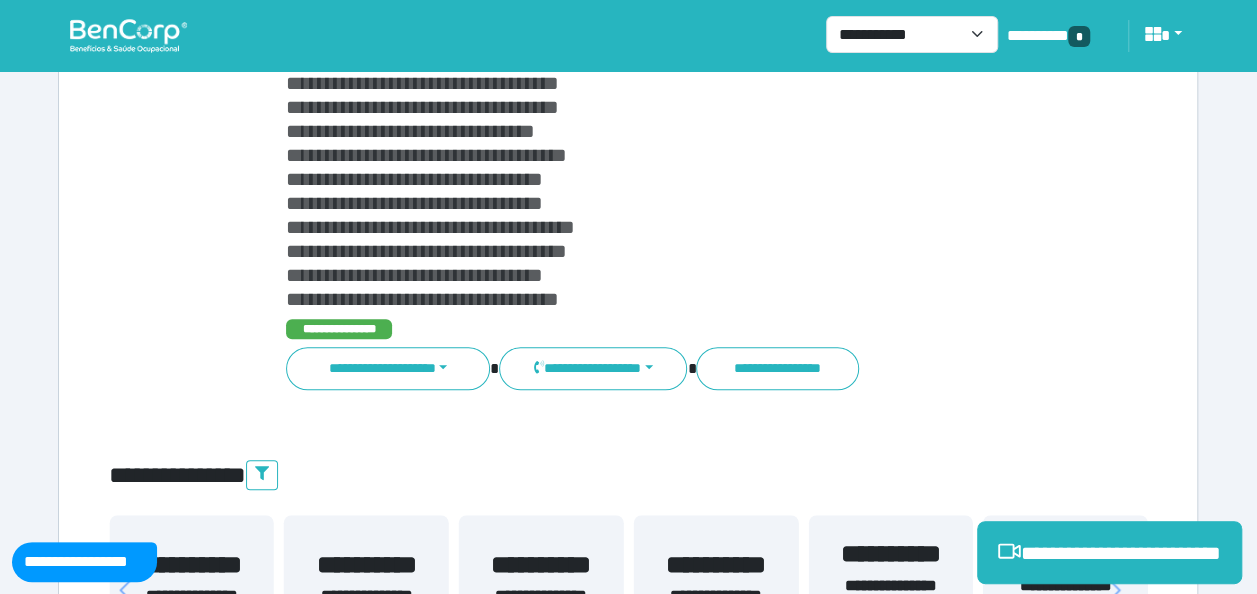 click at bounding box center [185, 99] 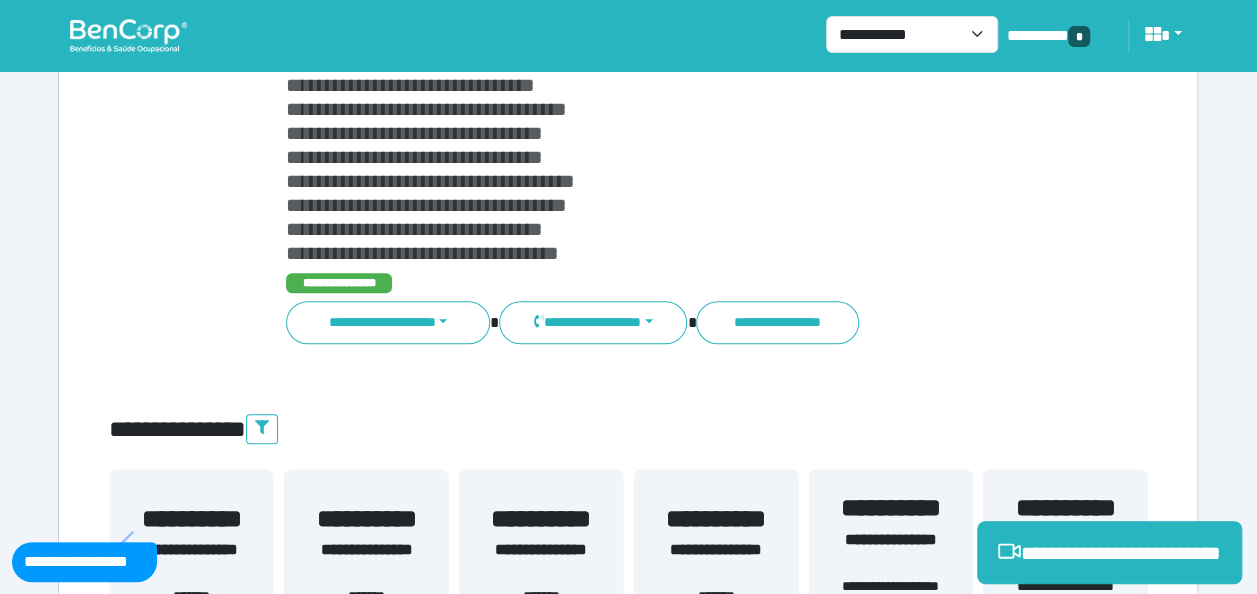 scroll, scrollTop: 461, scrollLeft: 0, axis: vertical 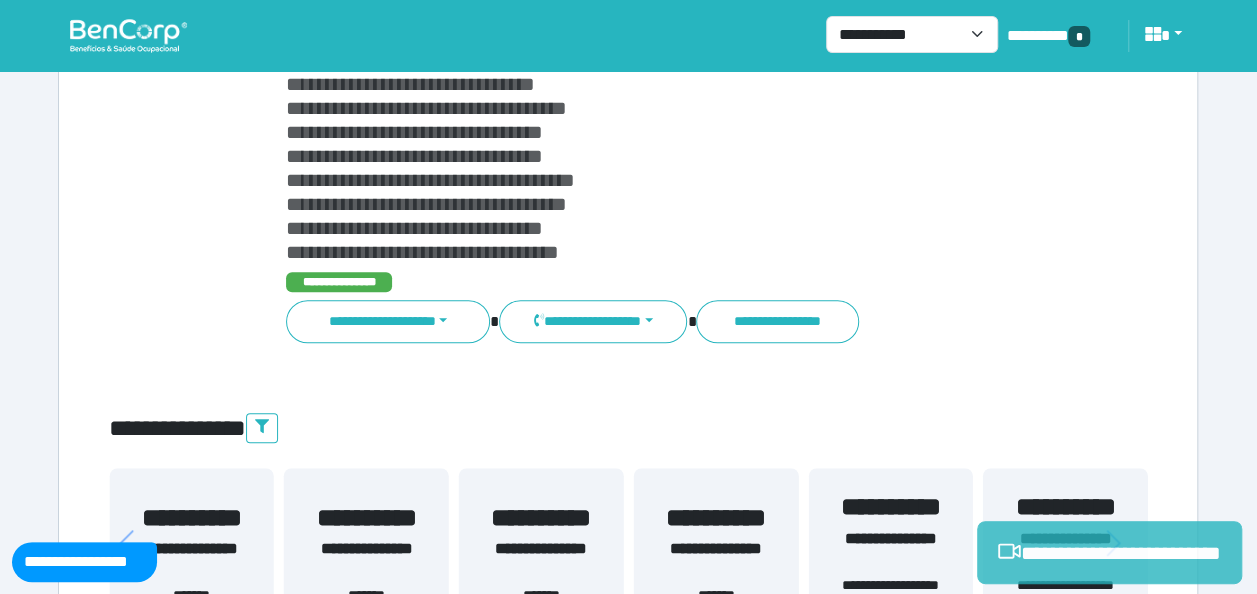 click on "**********" at bounding box center [1109, 552] 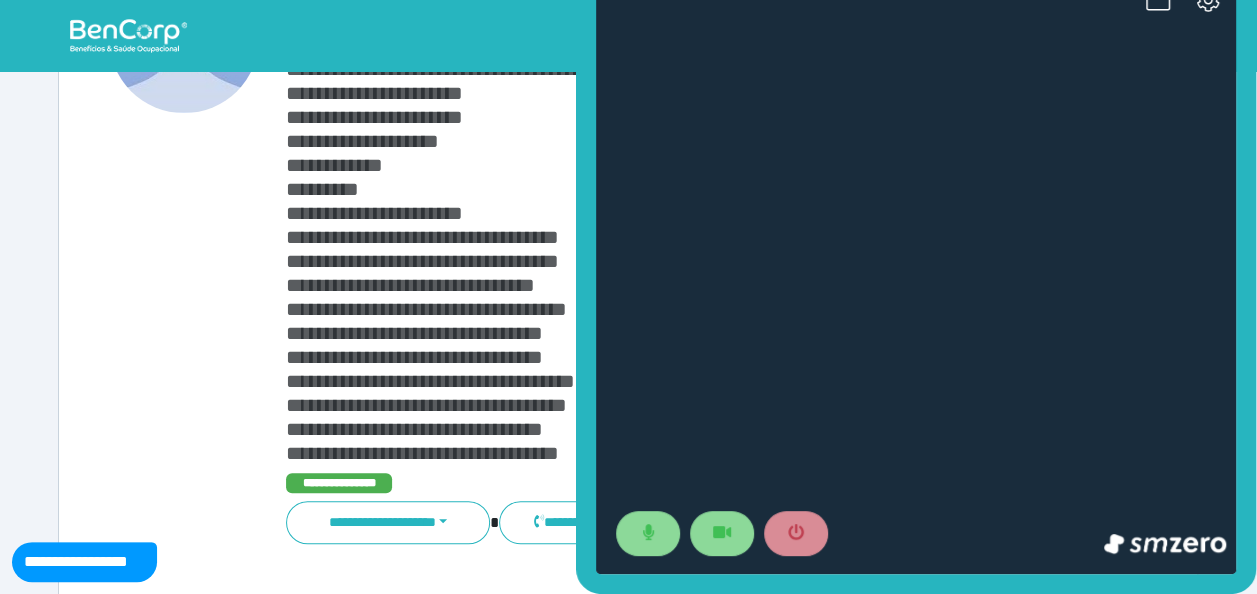 scroll, scrollTop: 259, scrollLeft: 0, axis: vertical 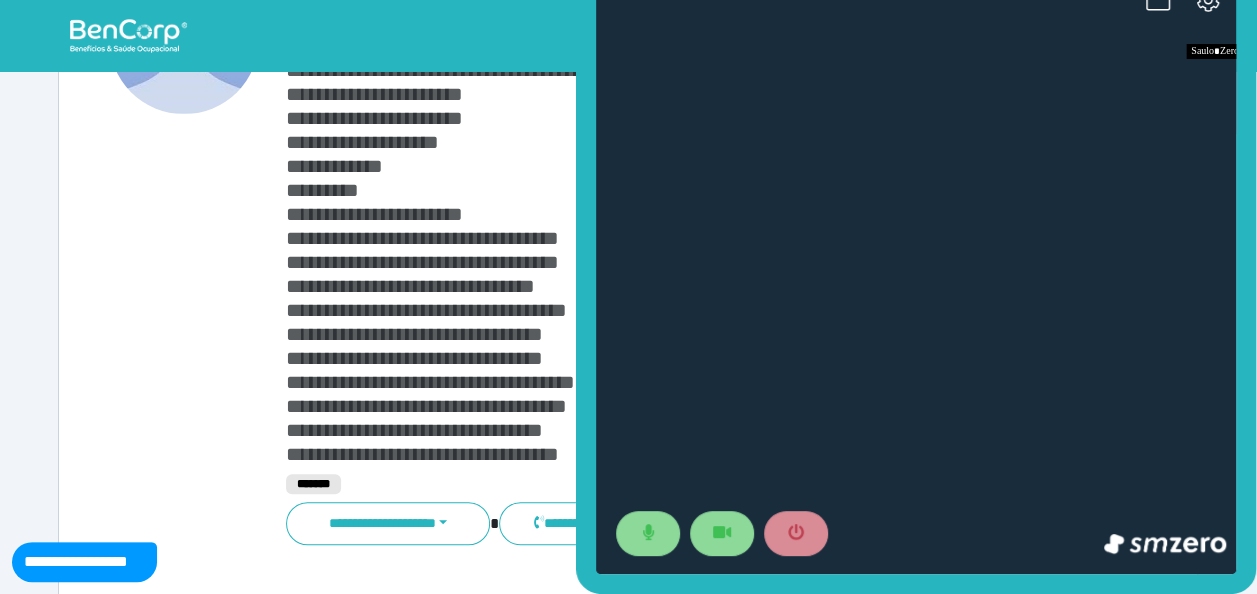 click at bounding box center [916, 274] 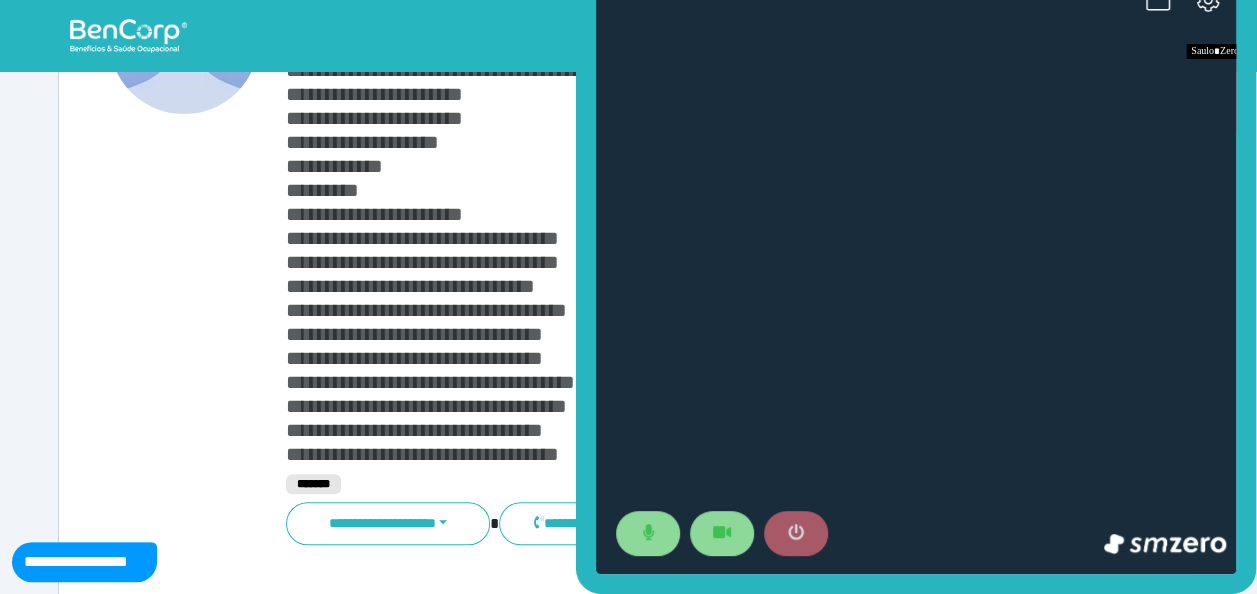 click 